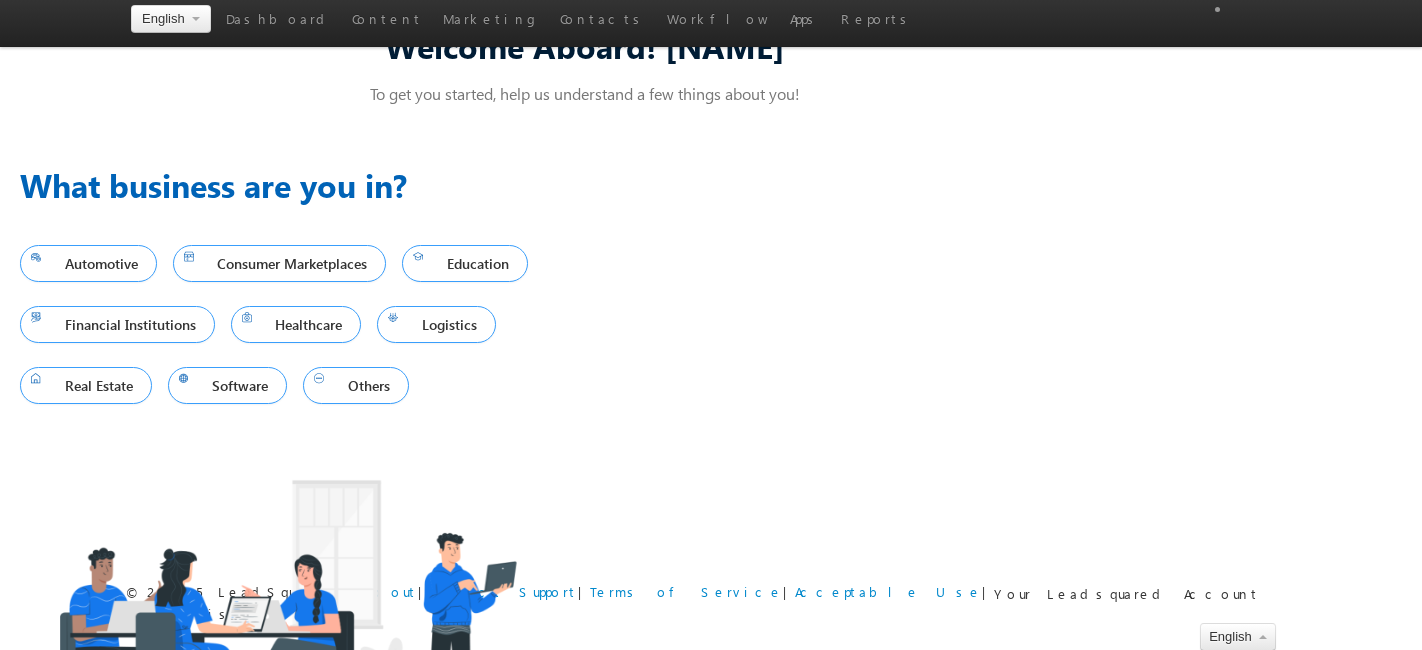 scroll, scrollTop: 0, scrollLeft: 0, axis: both 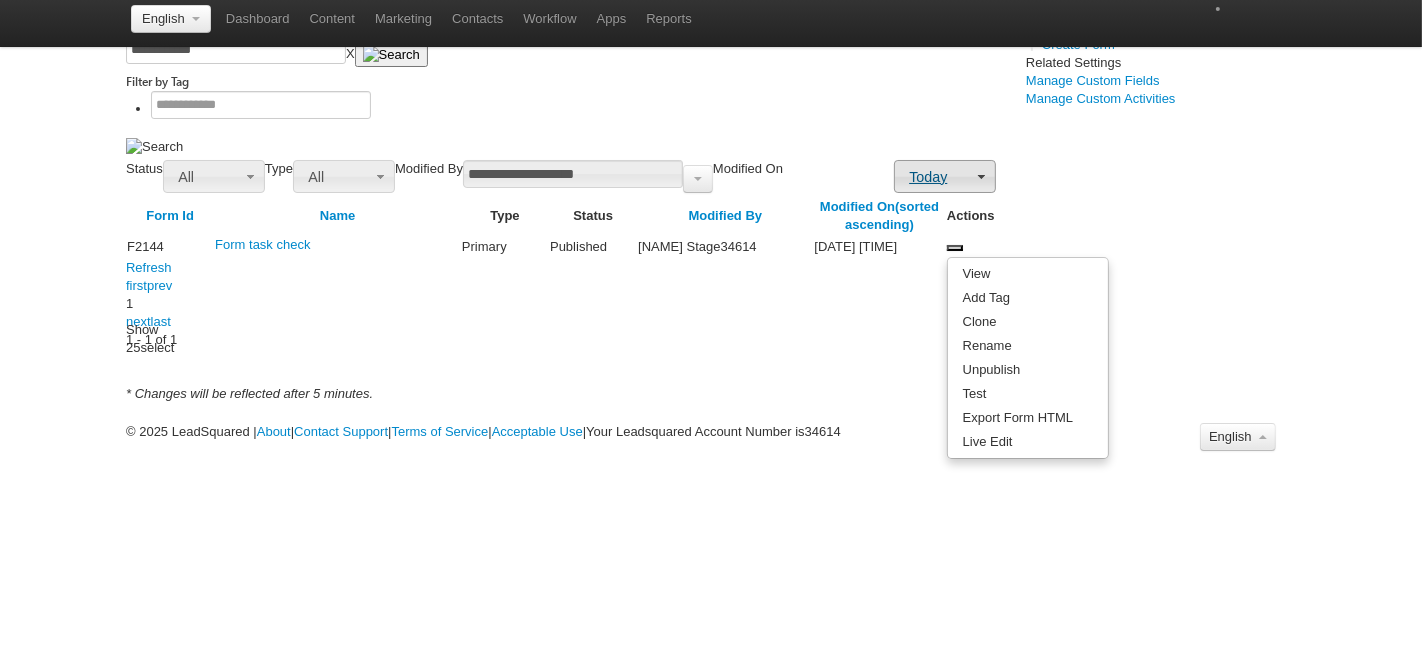 click on "Today" at bounding box center [945, 177] 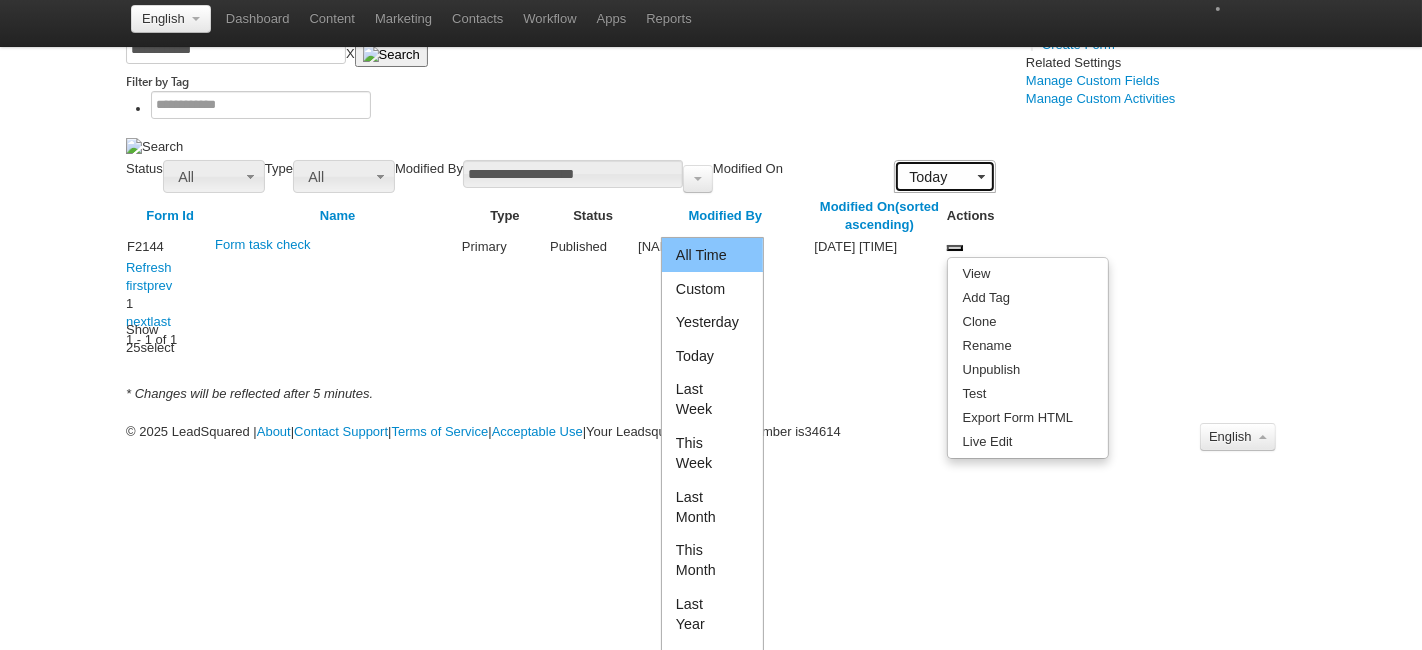 click on "[TIME]" at bounding box center (712, 255) 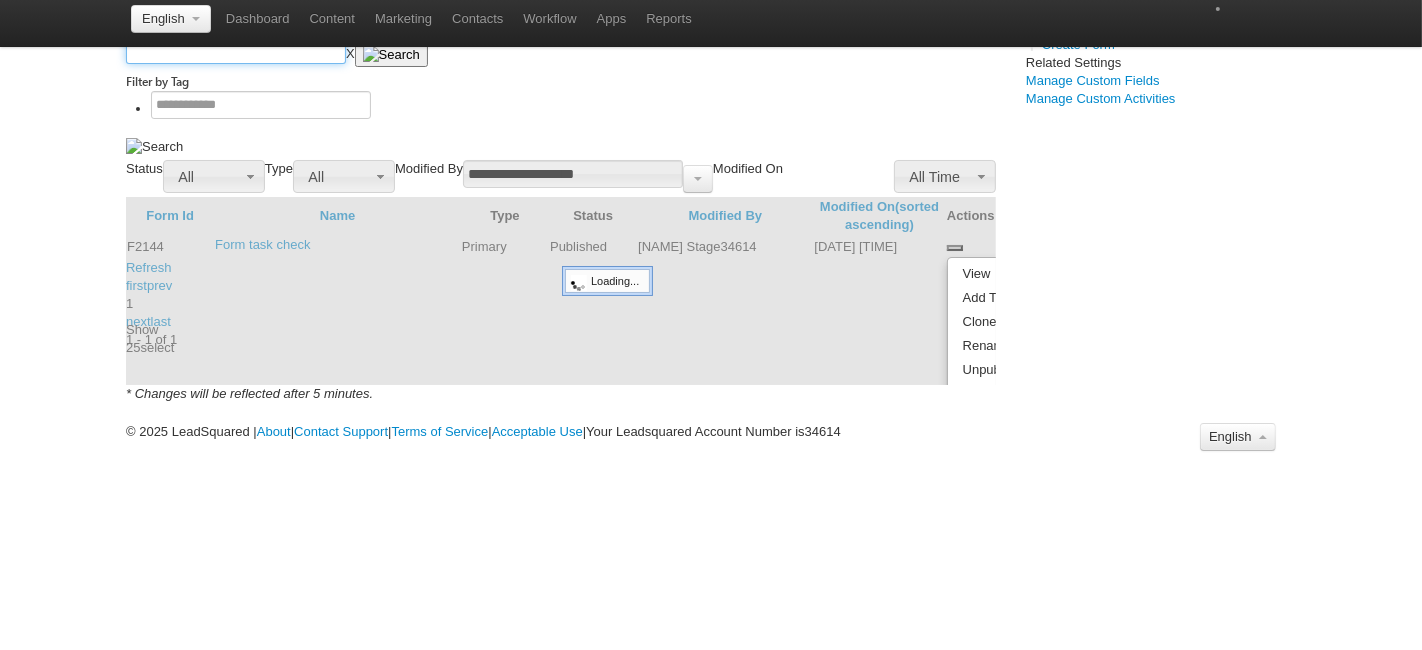 click at bounding box center [236, 50] 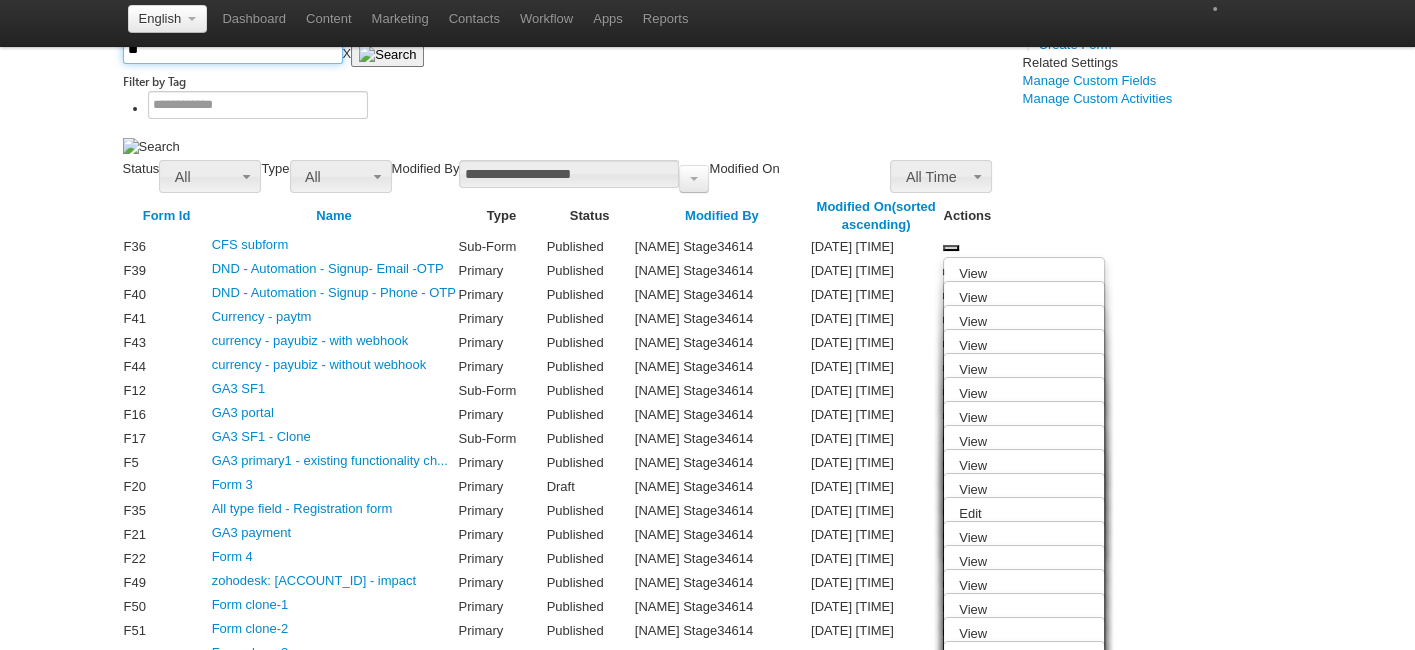 type on "**" 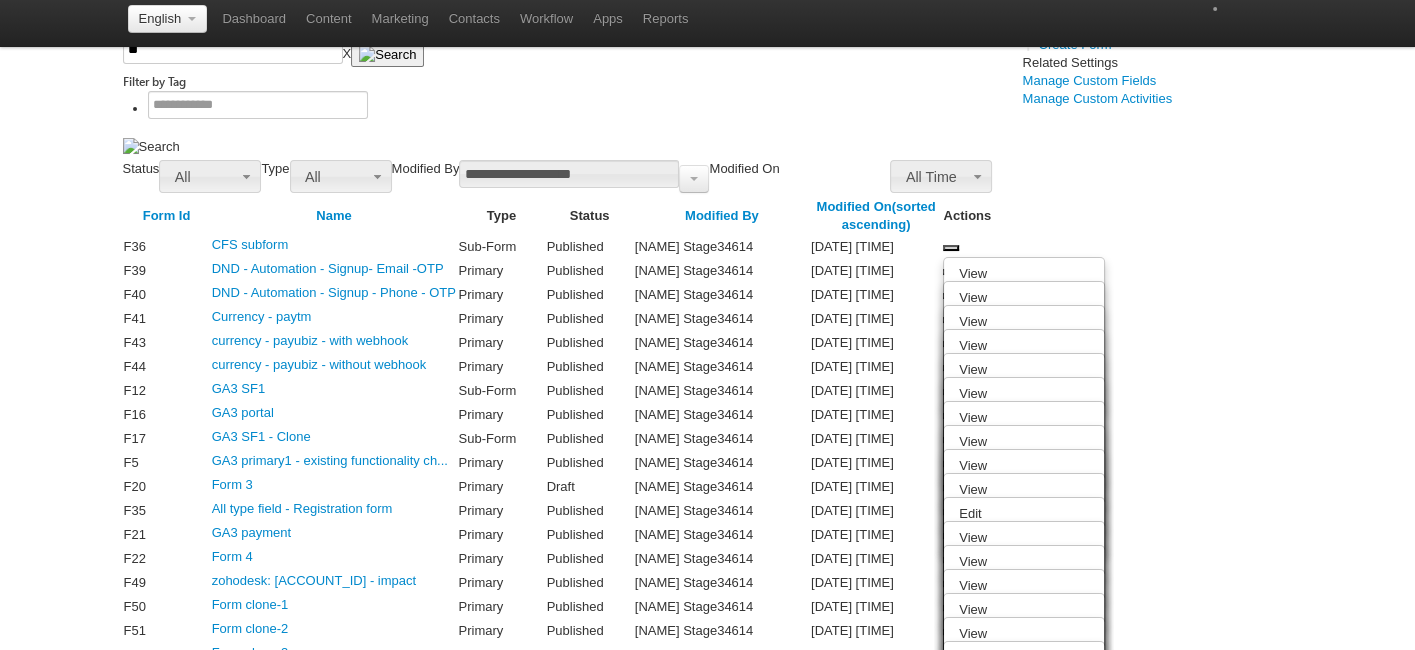 click at bounding box center (387, 54) 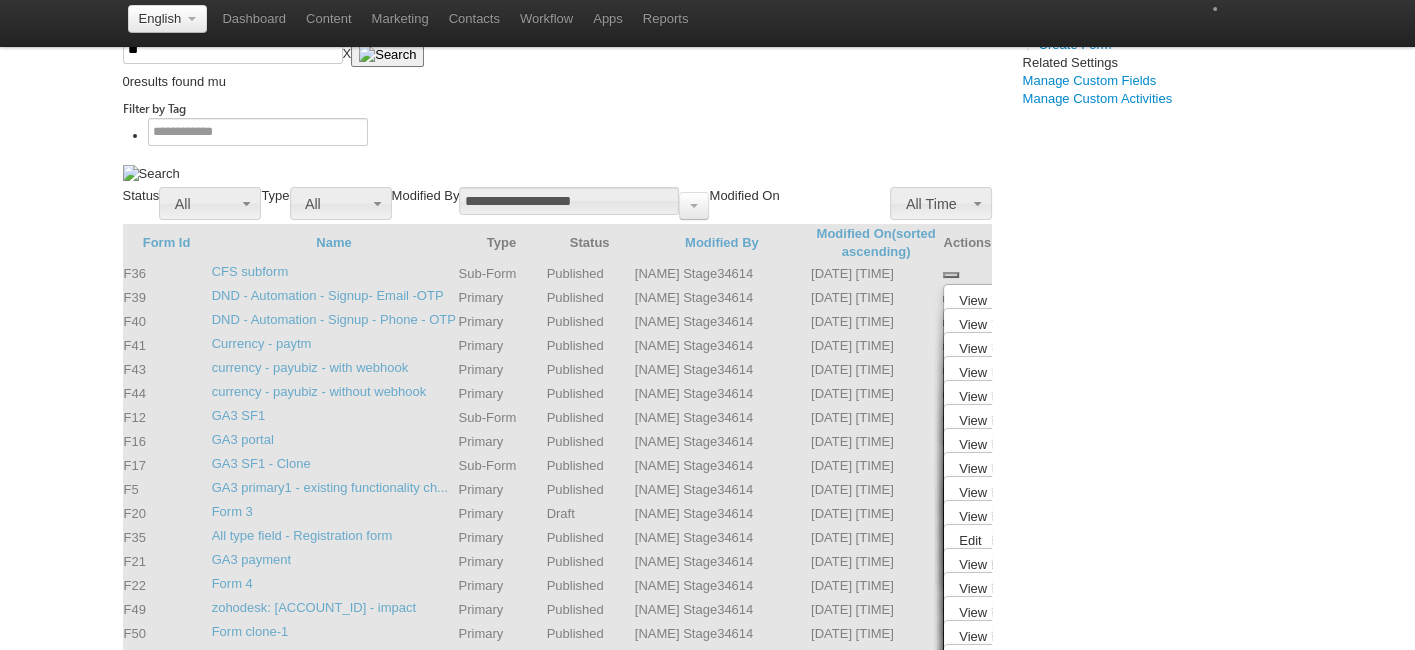 type 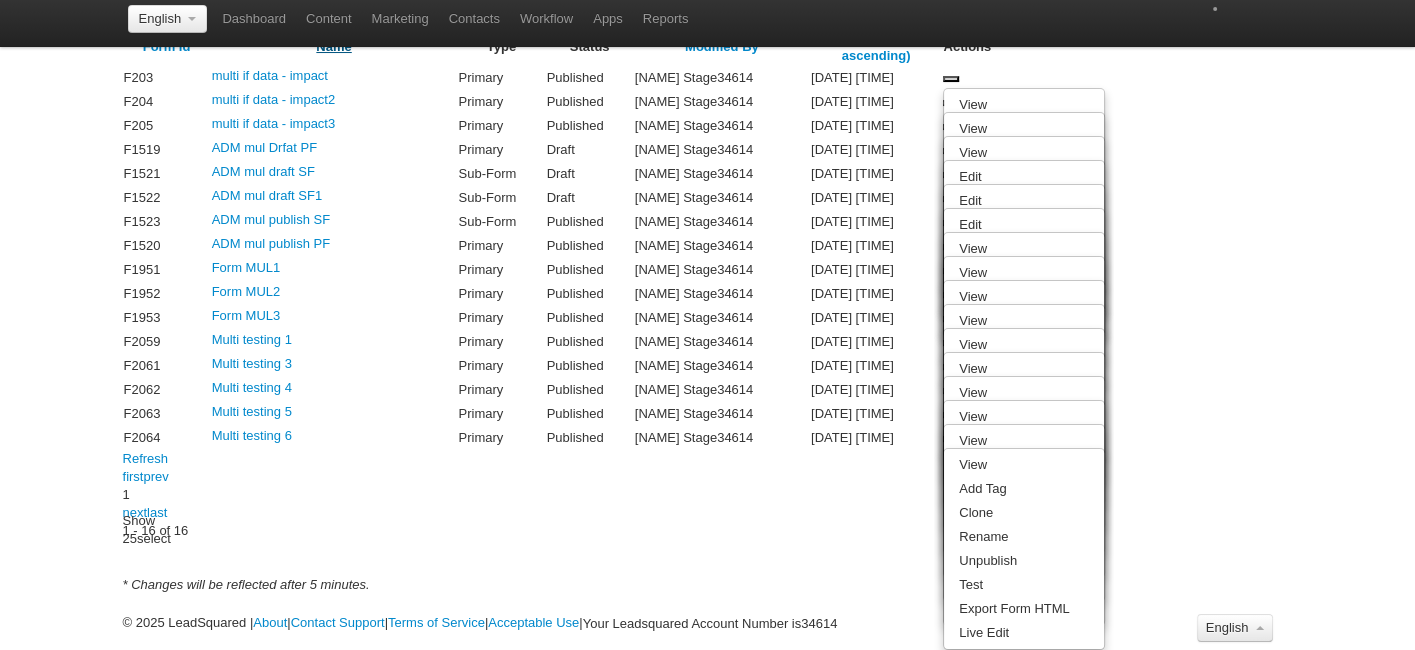 scroll, scrollTop: 413, scrollLeft: 0, axis: vertical 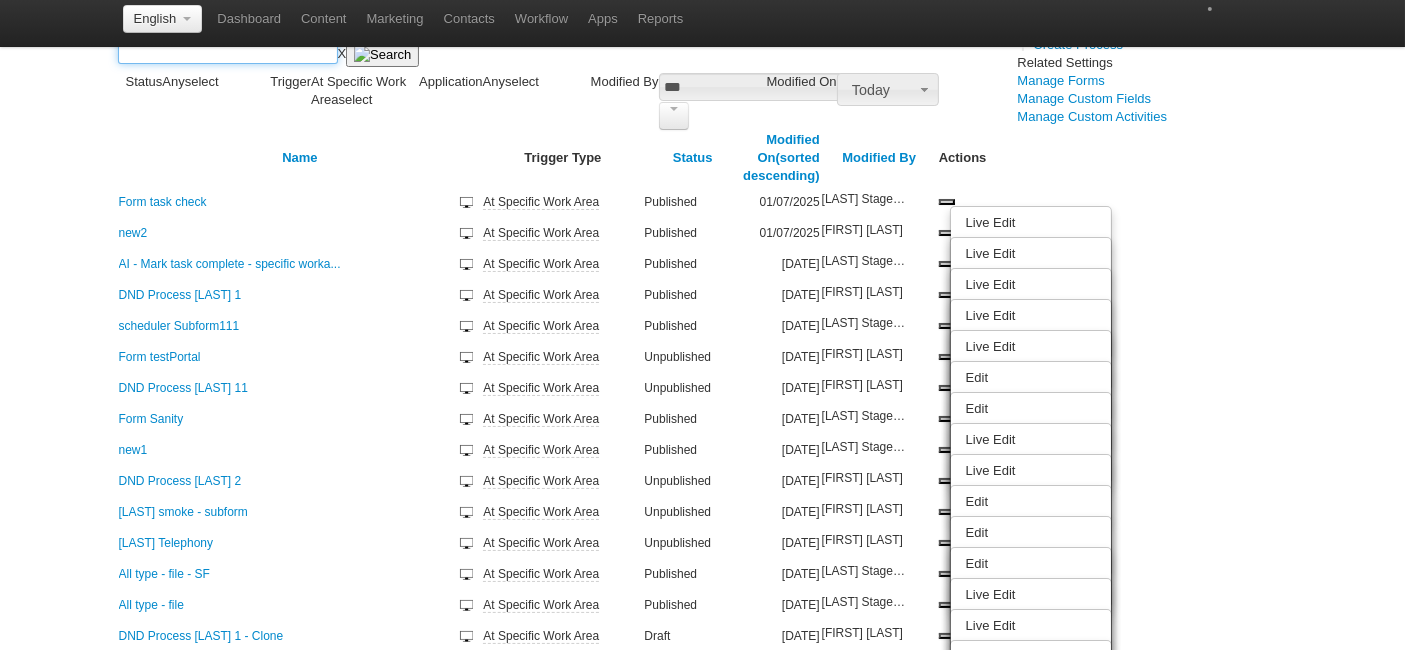 click at bounding box center [228, 50] 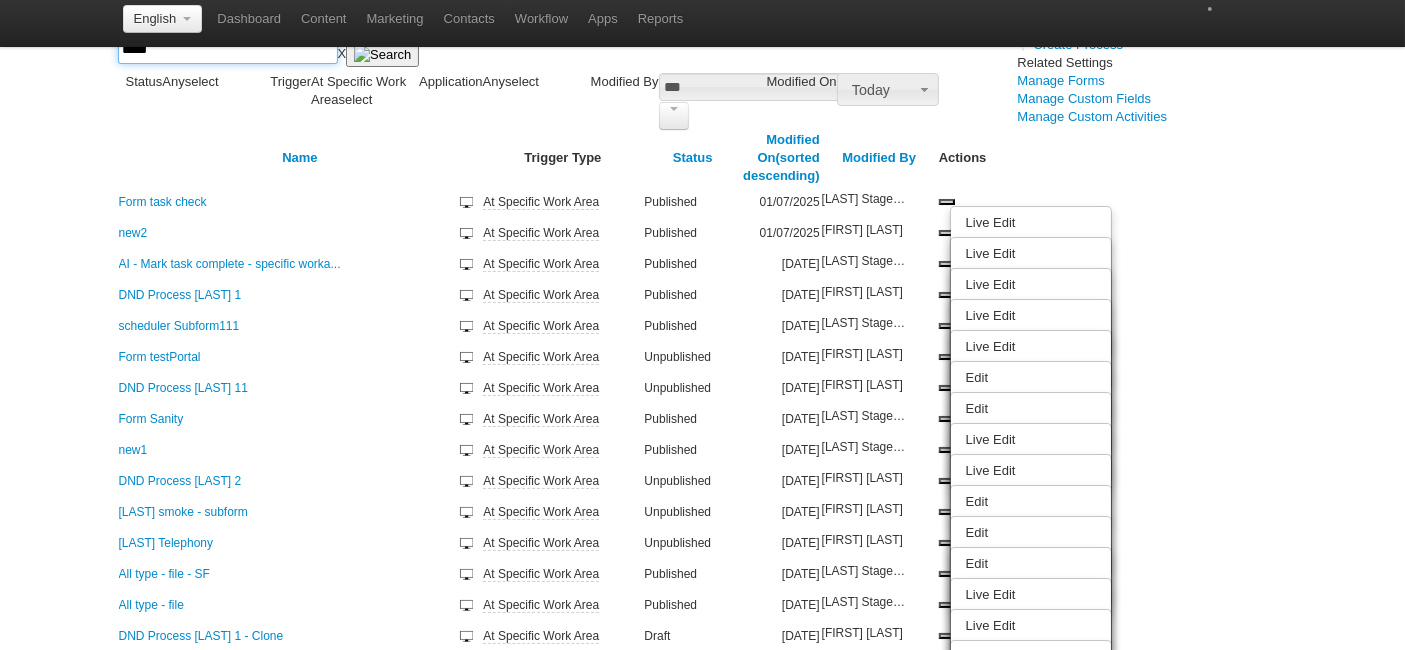 type on "*****" 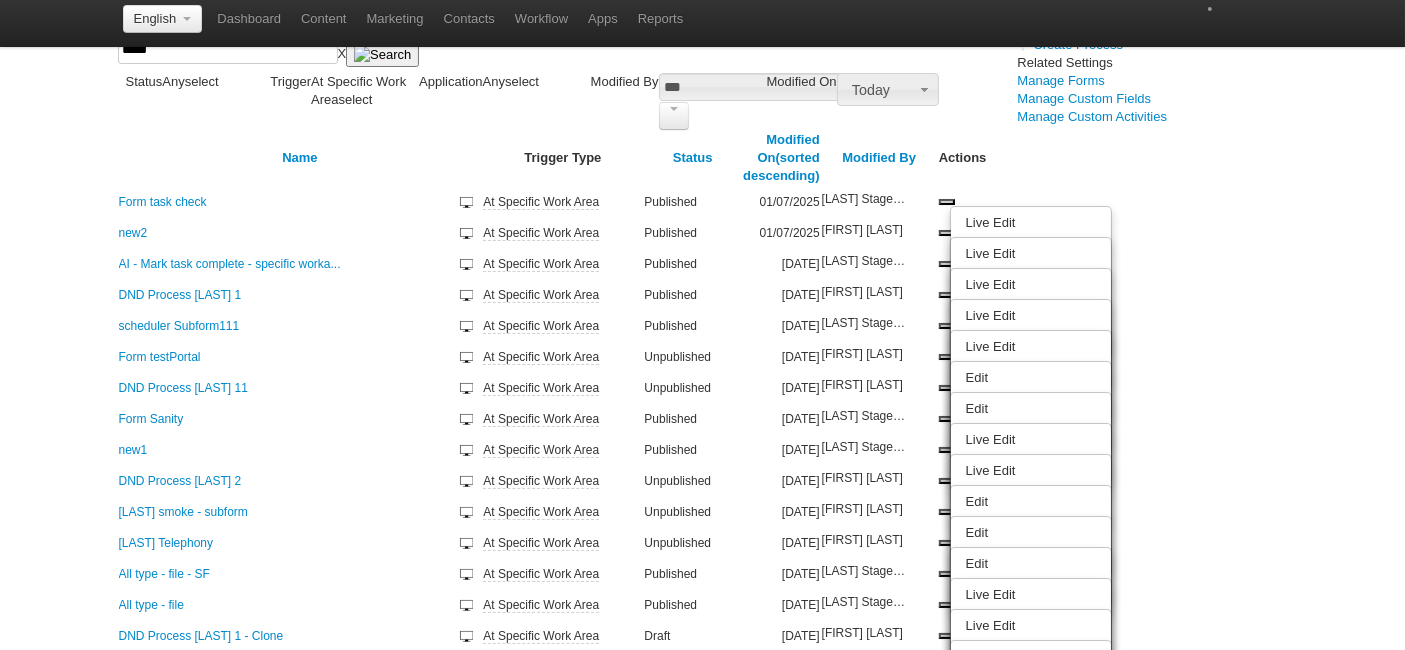 click at bounding box center (382, 54) 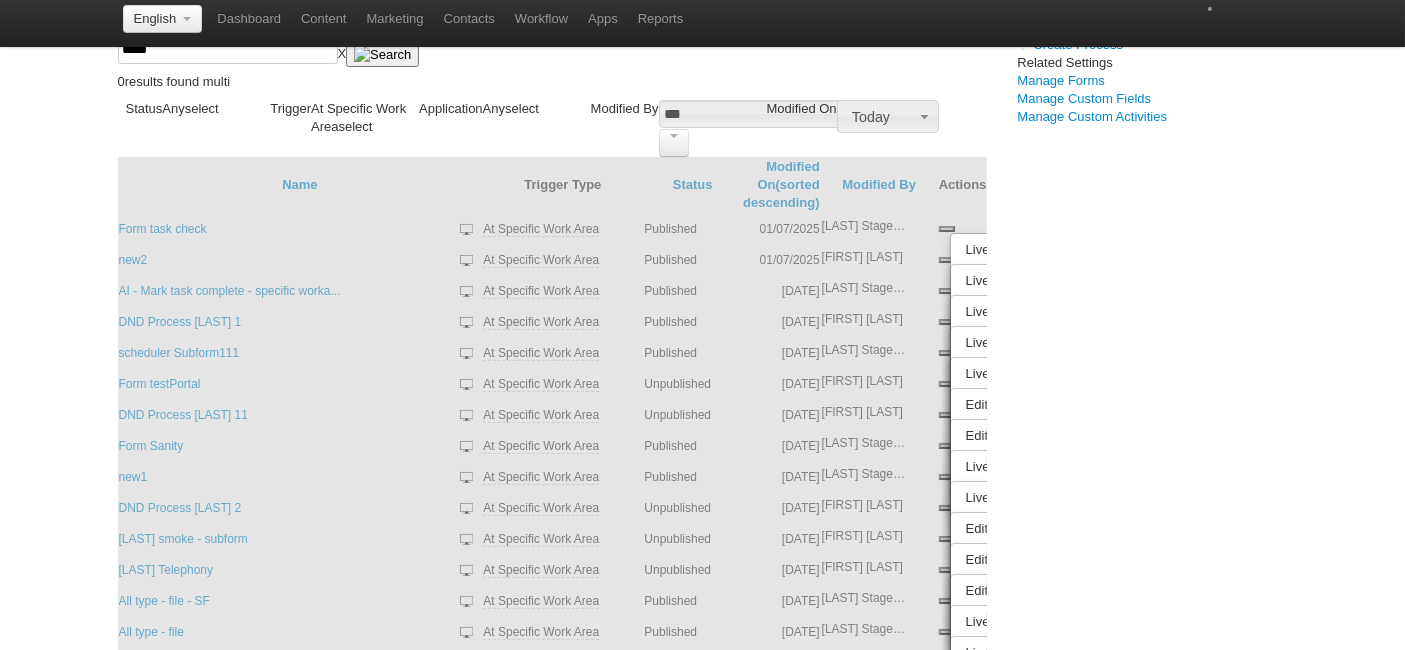 type 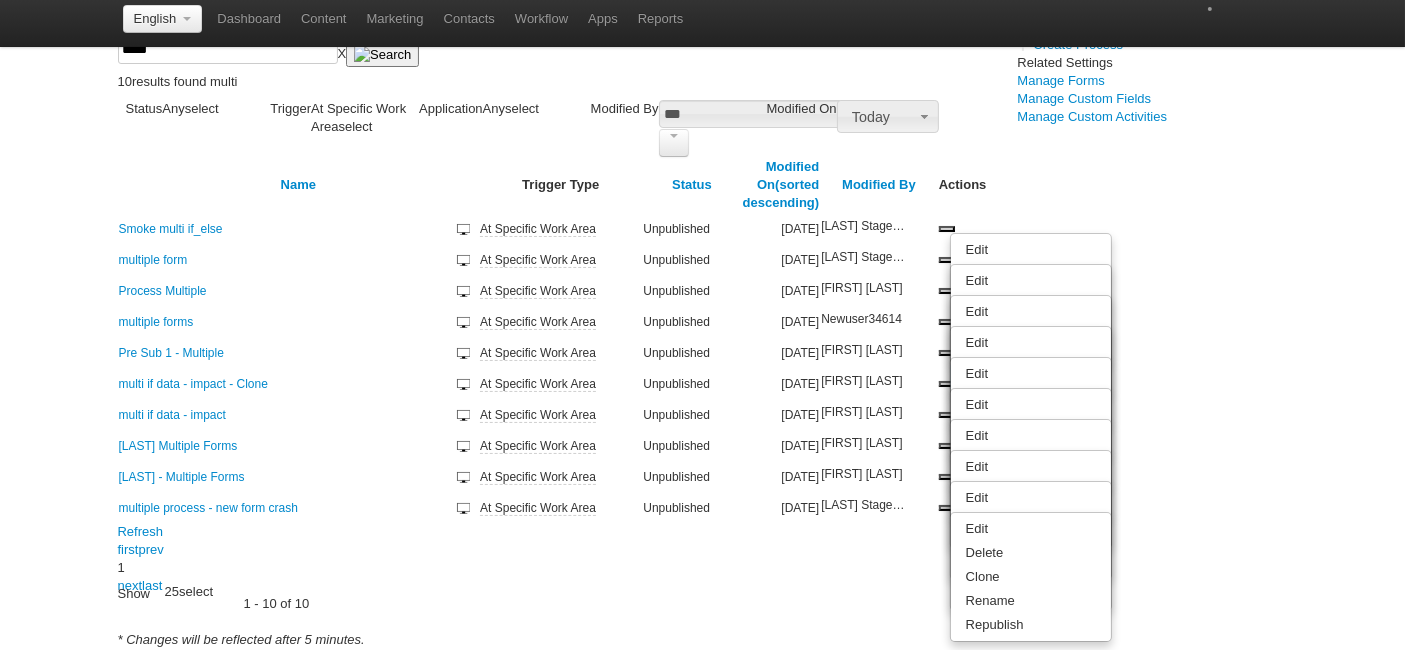 click on "Republish" at bounding box center [1031, 305] 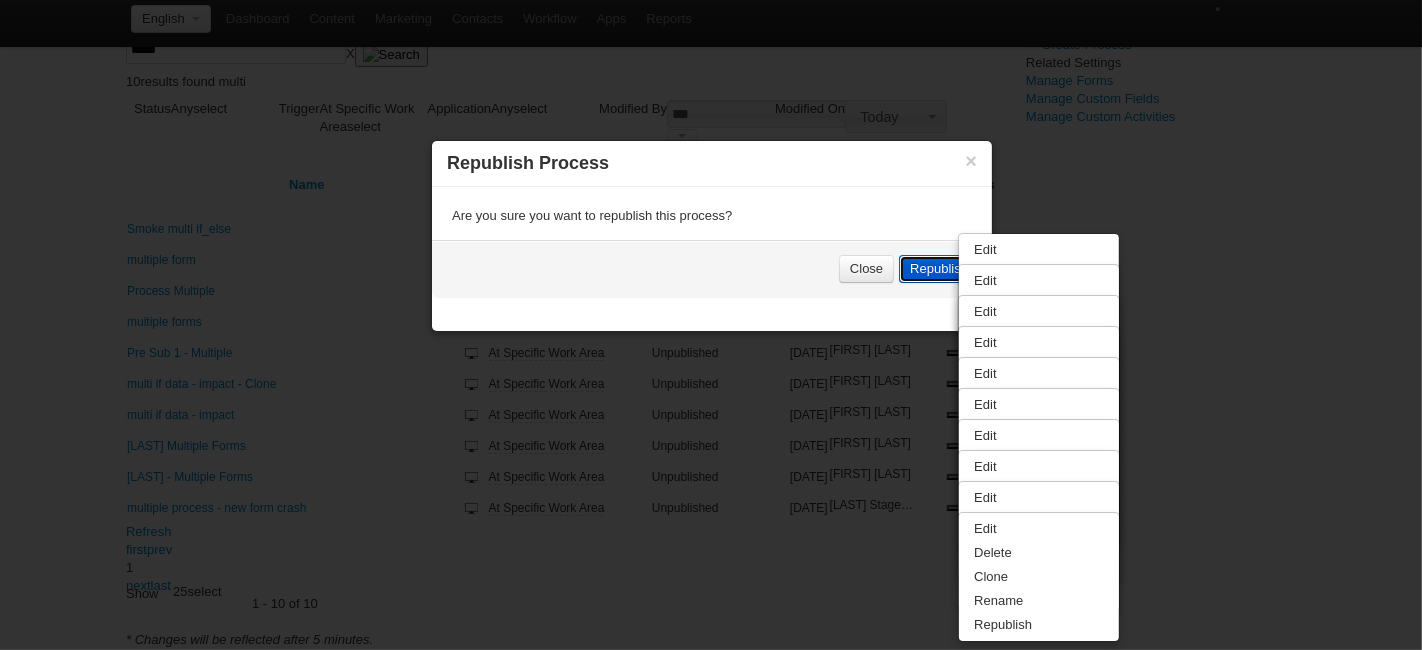 click on "Republish" at bounding box center [939, 269] 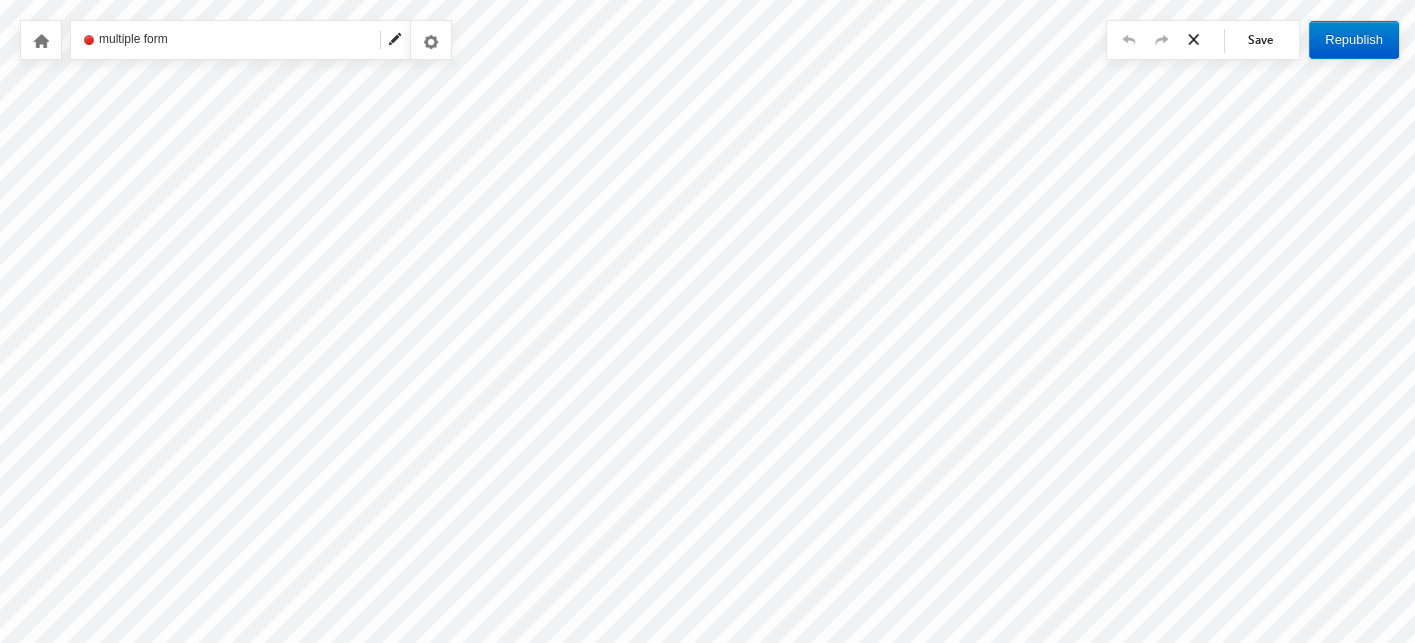scroll, scrollTop: 280, scrollLeft: 0, axis: vertical 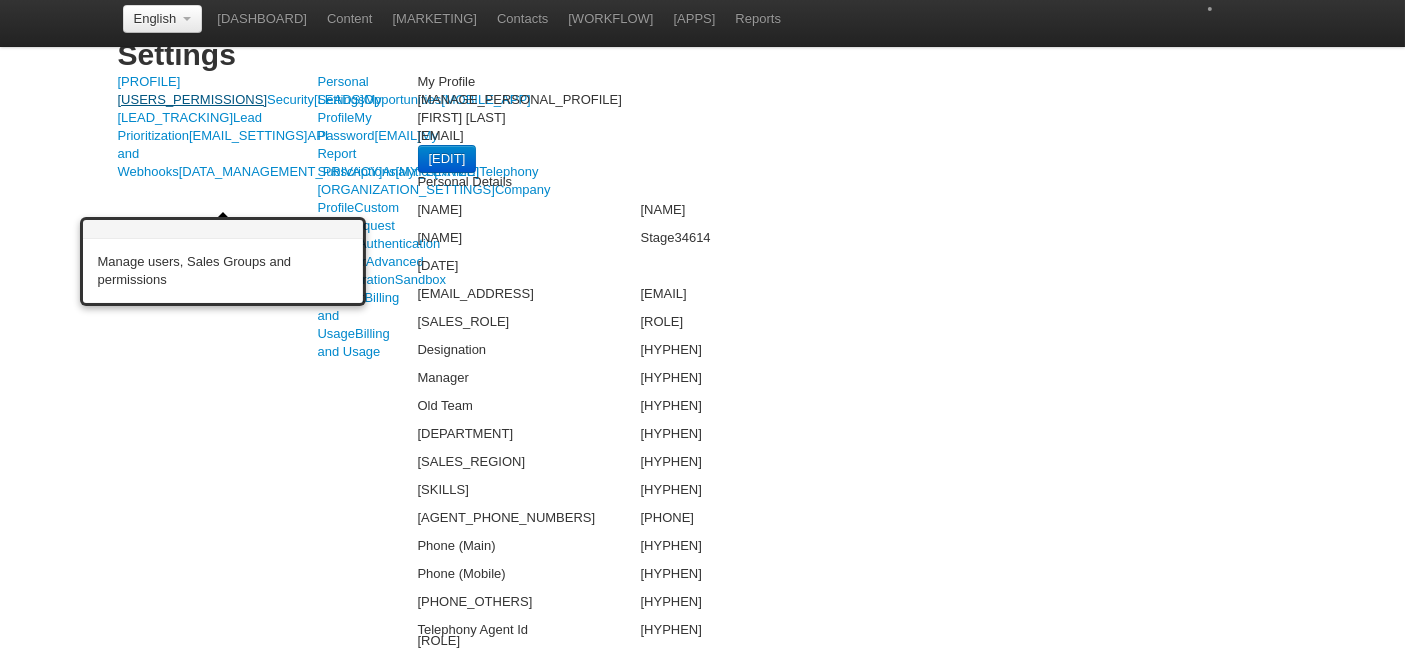 click on "[USERS_PERMISSIONS]" at bounding box center (193, 99) 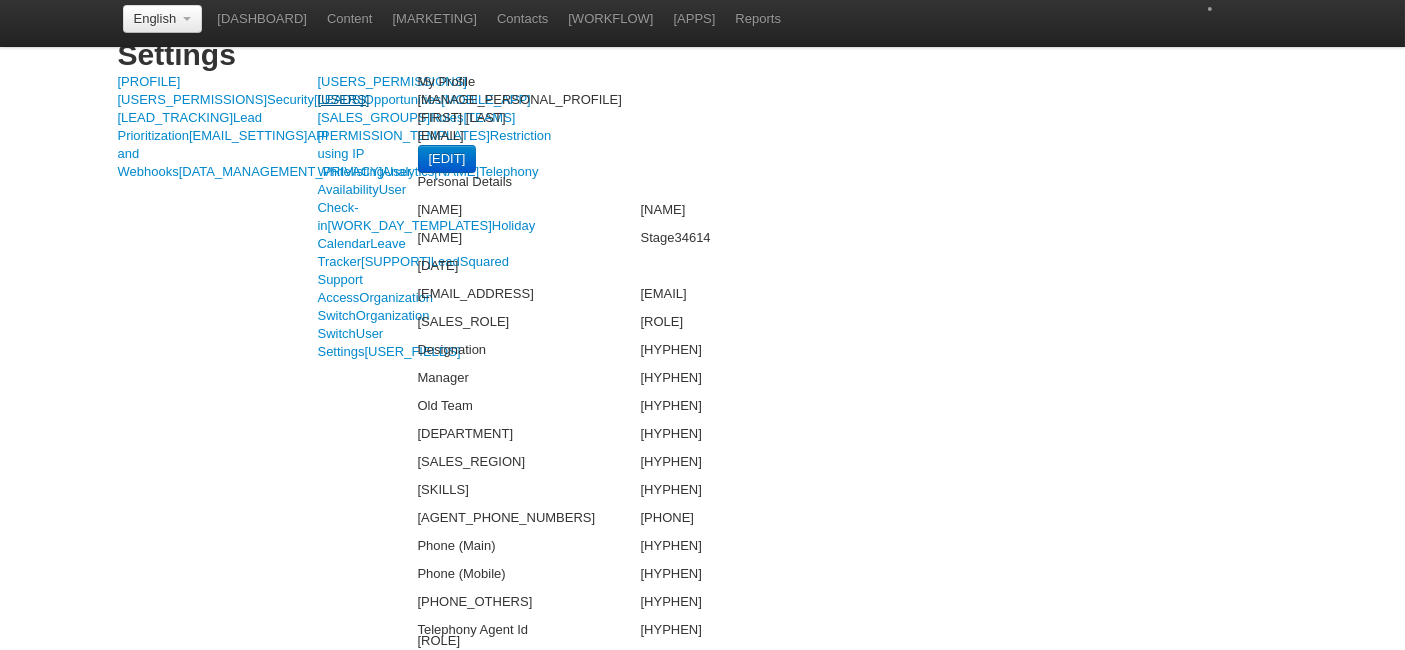 click on "[USERS]" at bounding box center (344, 99) 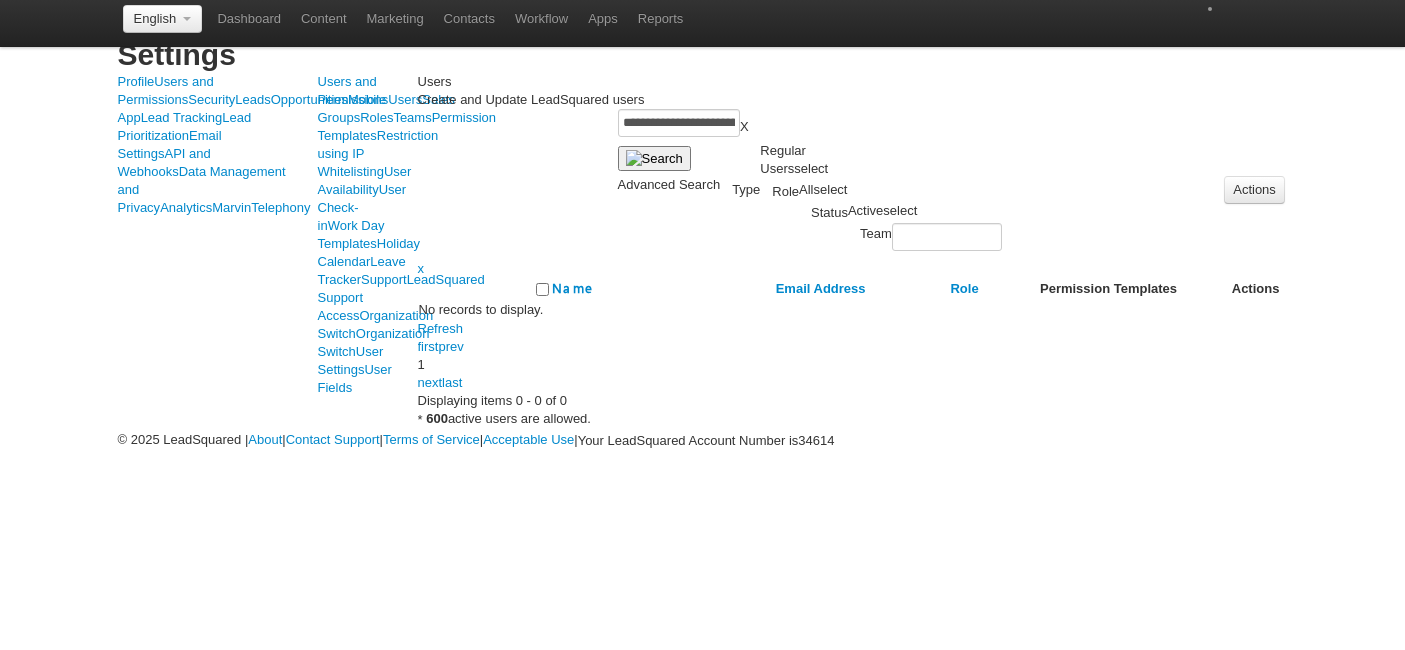 scroll, scrollTop: 0, scrollLeft: 0, axis: both 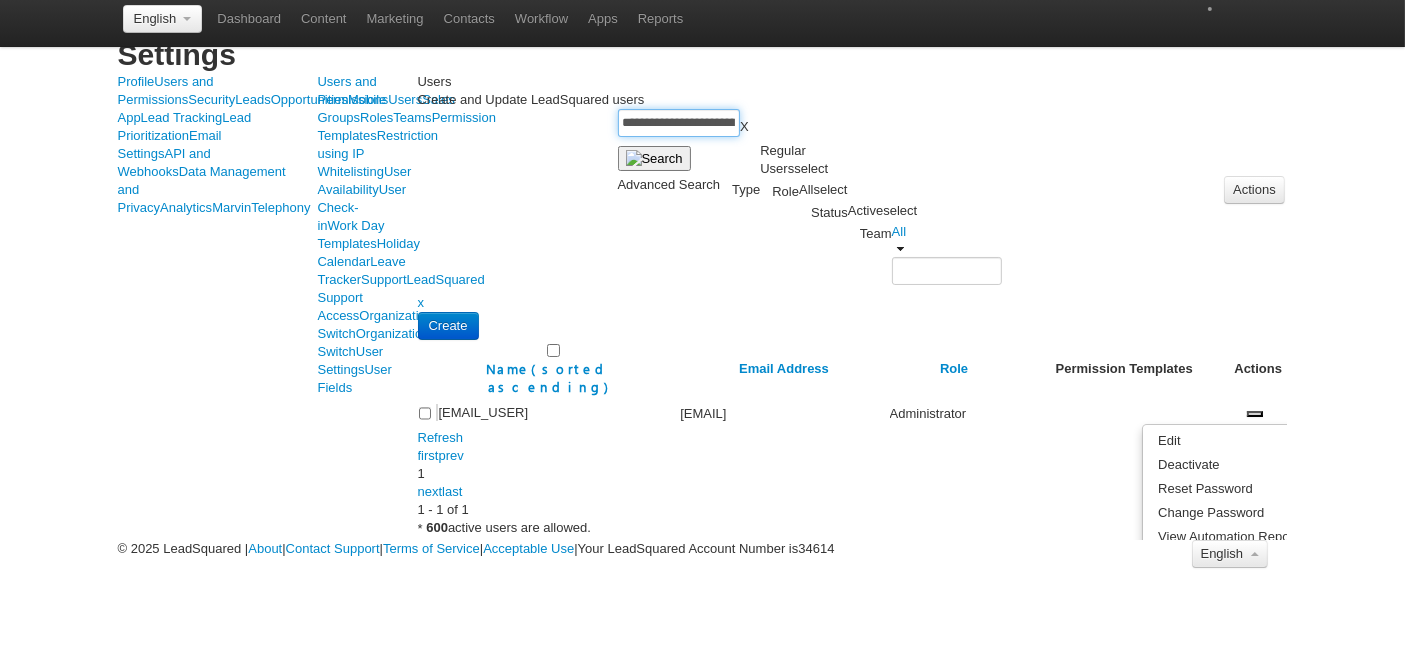 click on "**********" at bounding box center [679, 123] 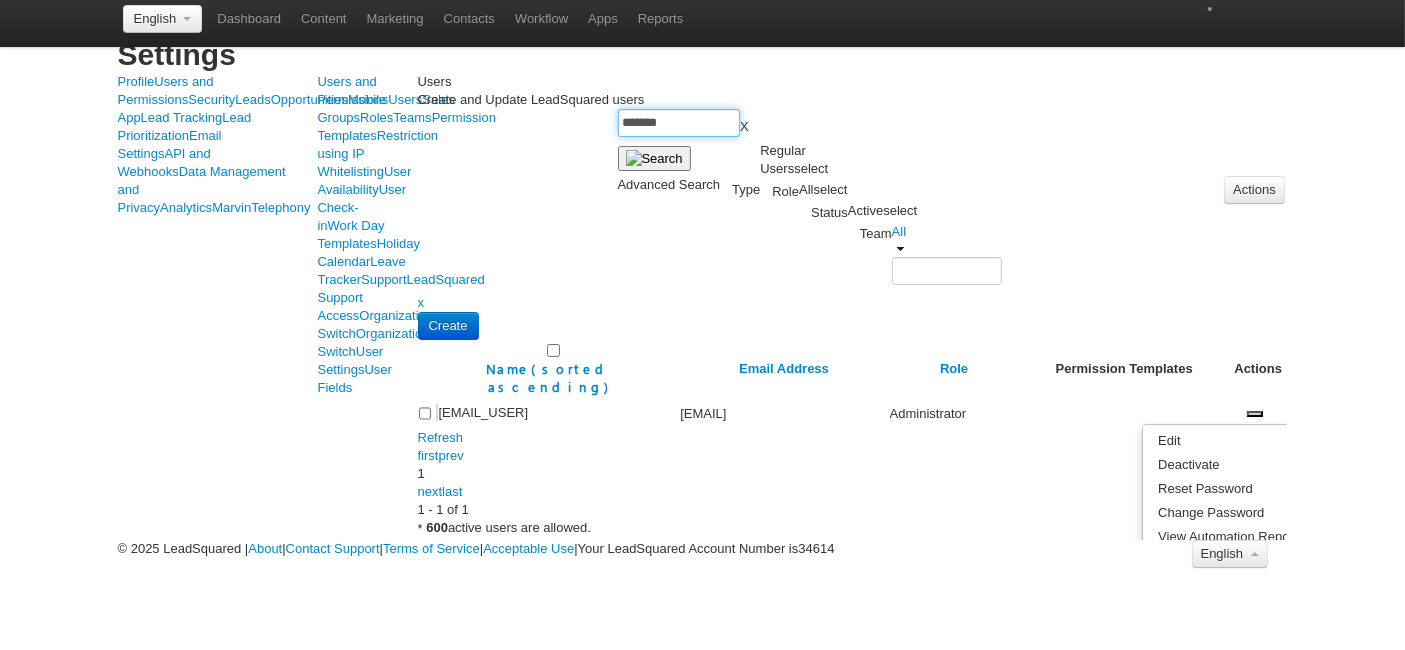 type on "*******" 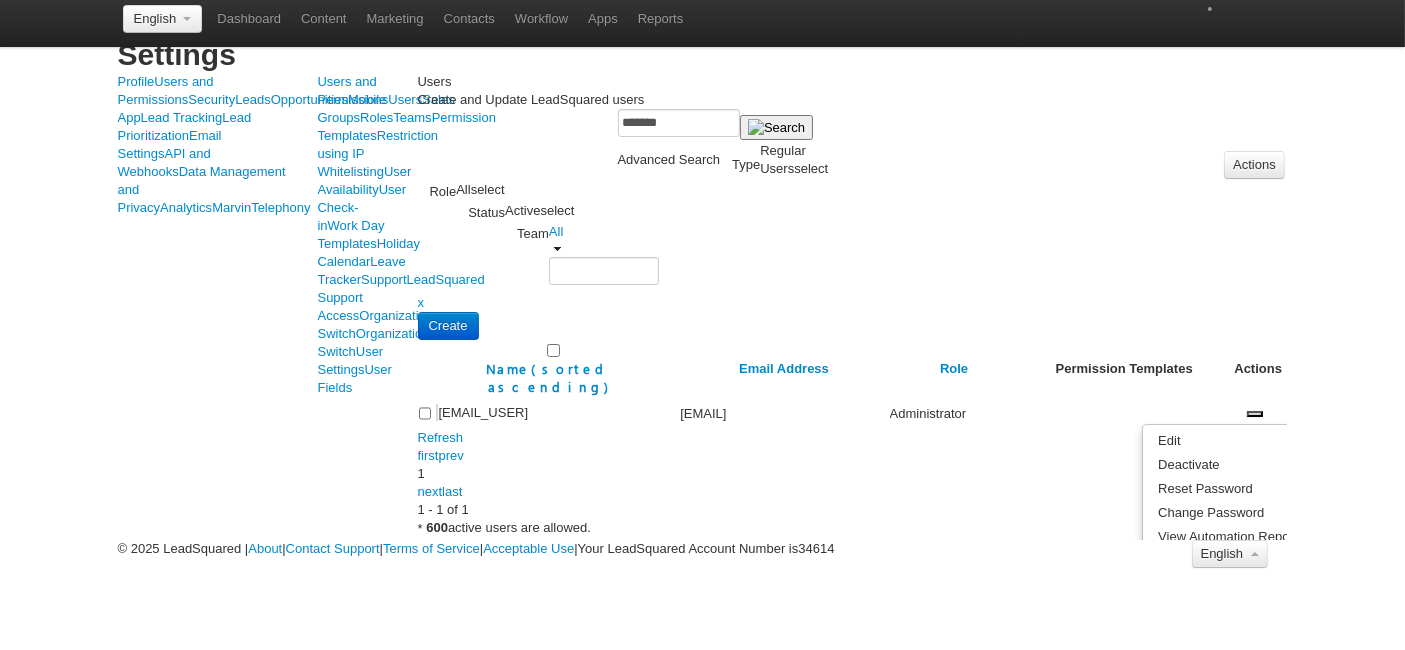 click on "default.NEW34614@mailinator.com" at bounding box center (756, 413) 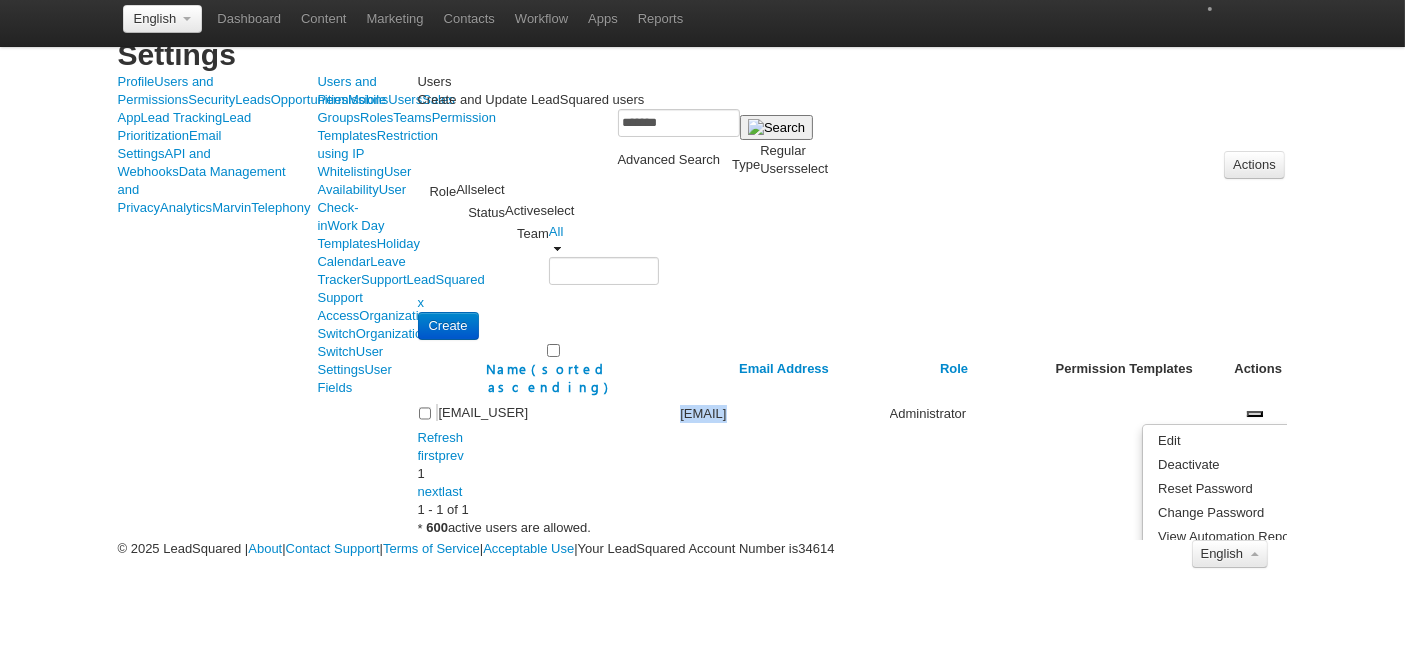 click on "default.NEW34614@mailinator.com" at bounding box center (756, 413) 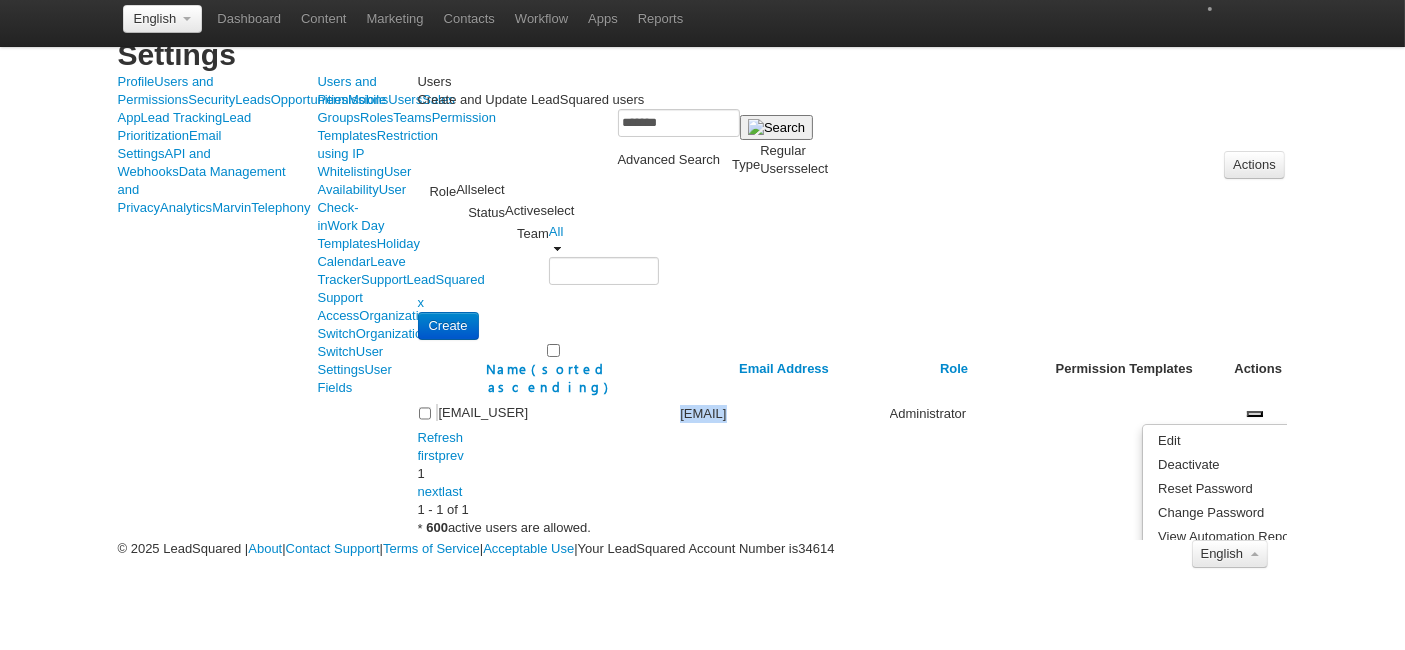 scroll, scrollTop: 0, scrollLeft: 0, axis: both 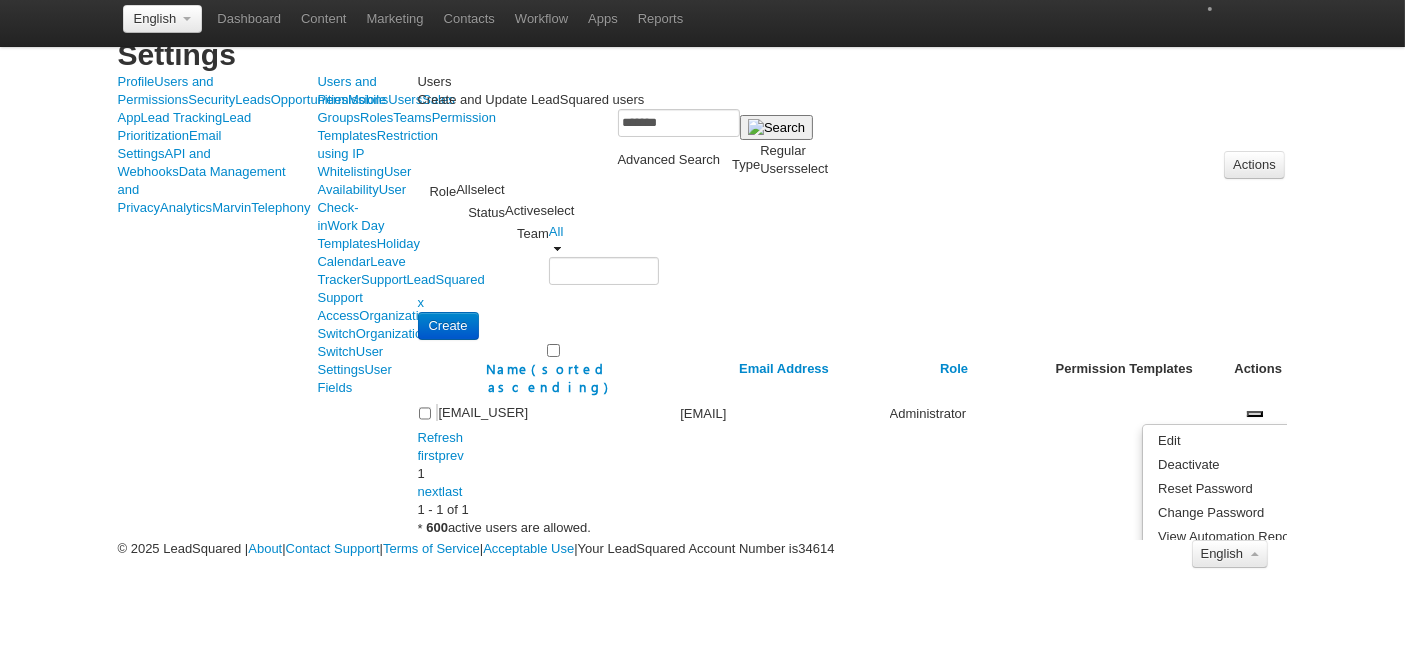 click on "Users
Create and Update LeadSquared users
******* X
Advanced Search
Actions Import Users Update via CSV Export Users Bulk Update Connector Configure Home Page
Type
Regular Users select *
Role All select ***" at bounding box center [853, 306] 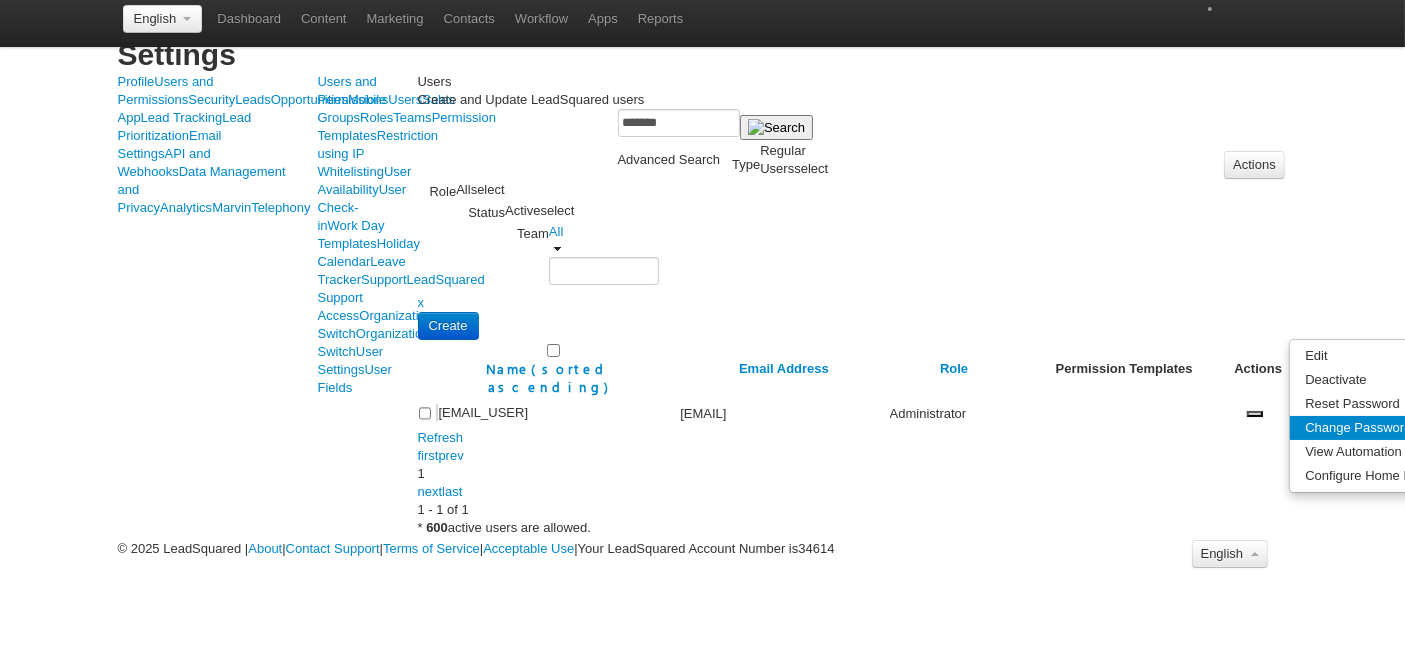 click on "Change Password" at bounding box center (1374, 356) 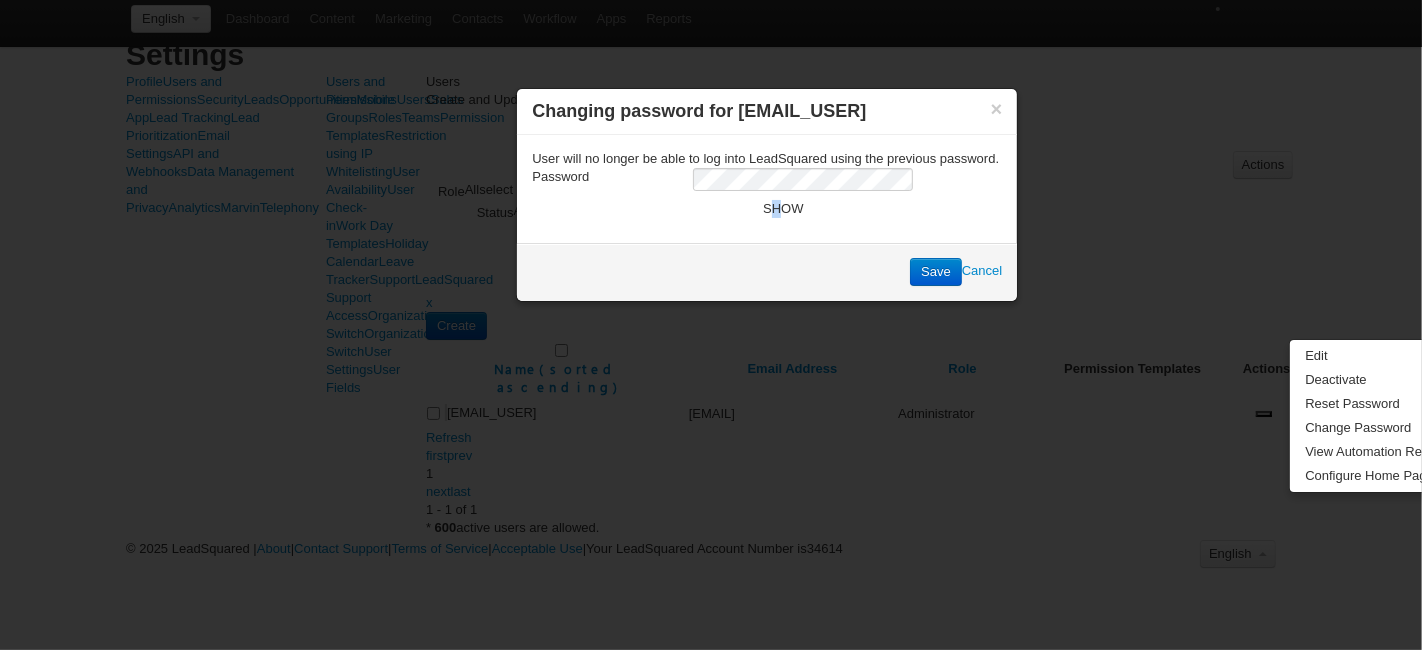 click on "SHOW" at bounding box center (783, 208) 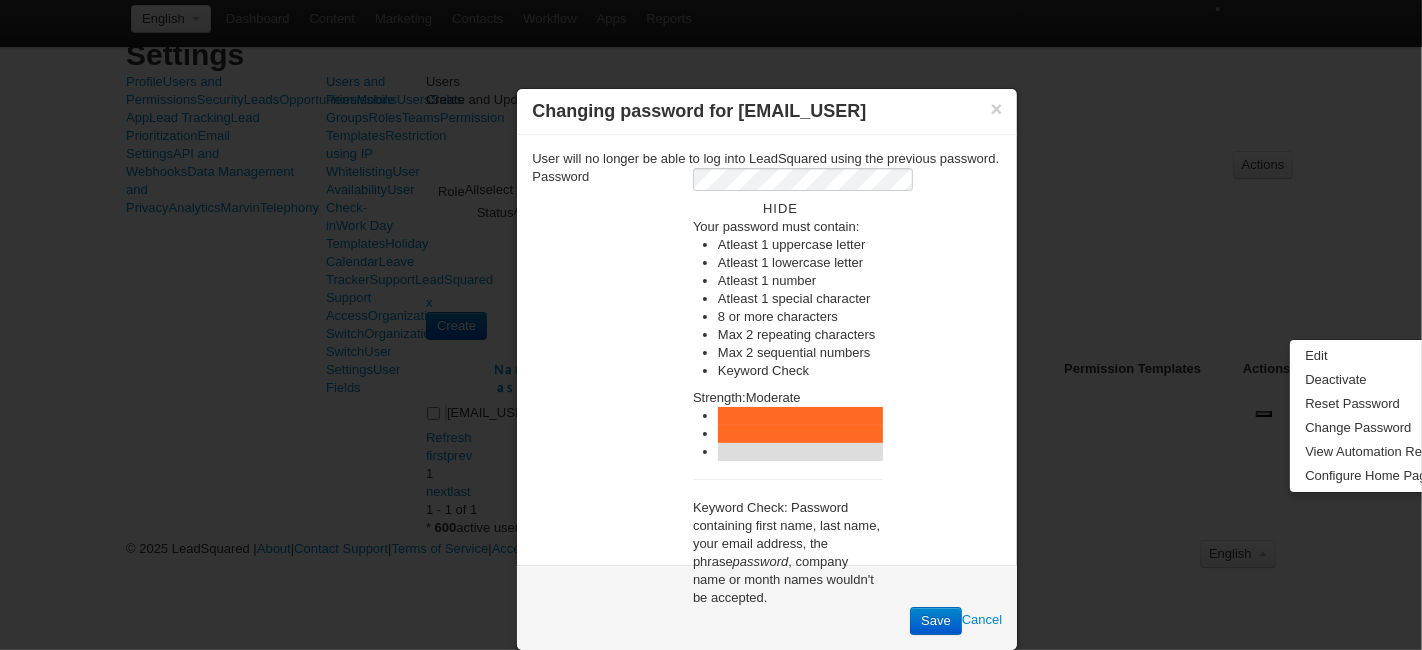 click on "Please provide a password. HIDE Your password must contain: Atleast 1 uppercase letter Atleast 1 lowercase letter Atleast 1 number Atleast 1 special character 8 or more characters Max 2 repeating characters Max 2 sequential numbers Keyword Check Strength:  Moderate Keyword Check: Password containing first name, last name, your email address, the phrase  password , company name or month names wouldn't be accepted." at bounding box center [847, 387] 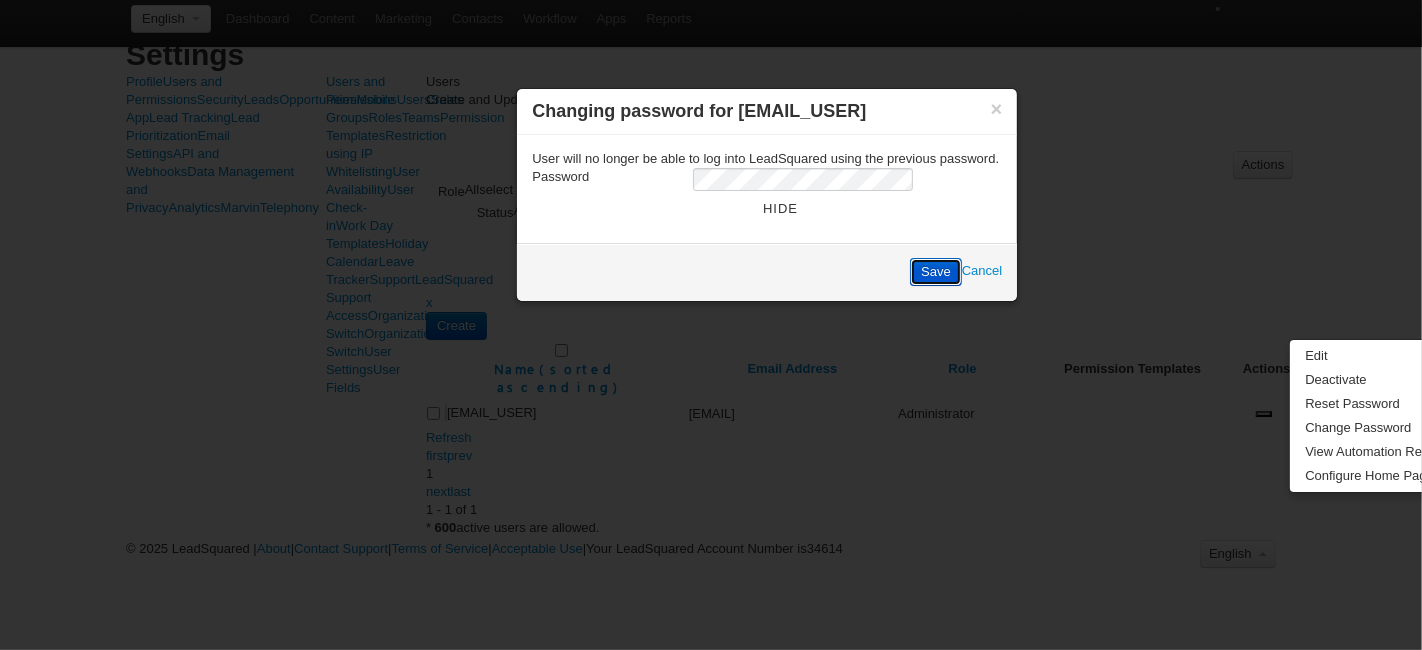 click on "[SAVE]" at bounding box center [936, 272] 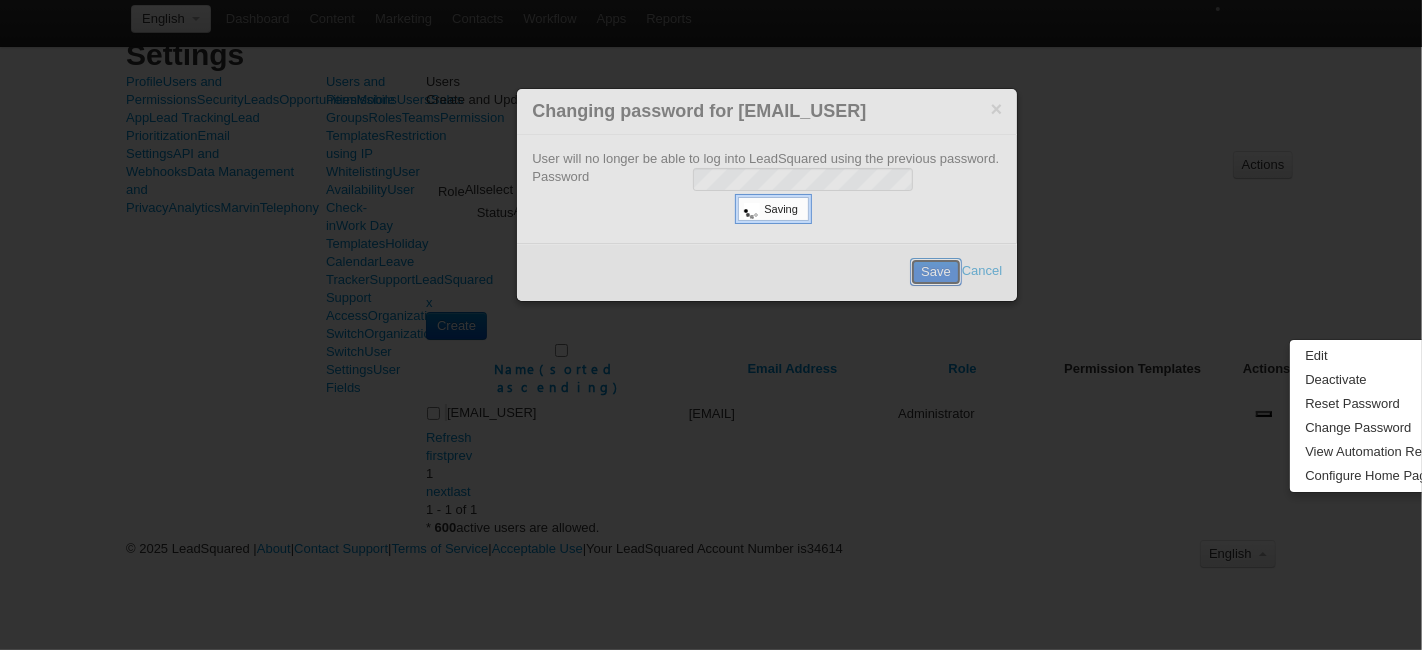 type 